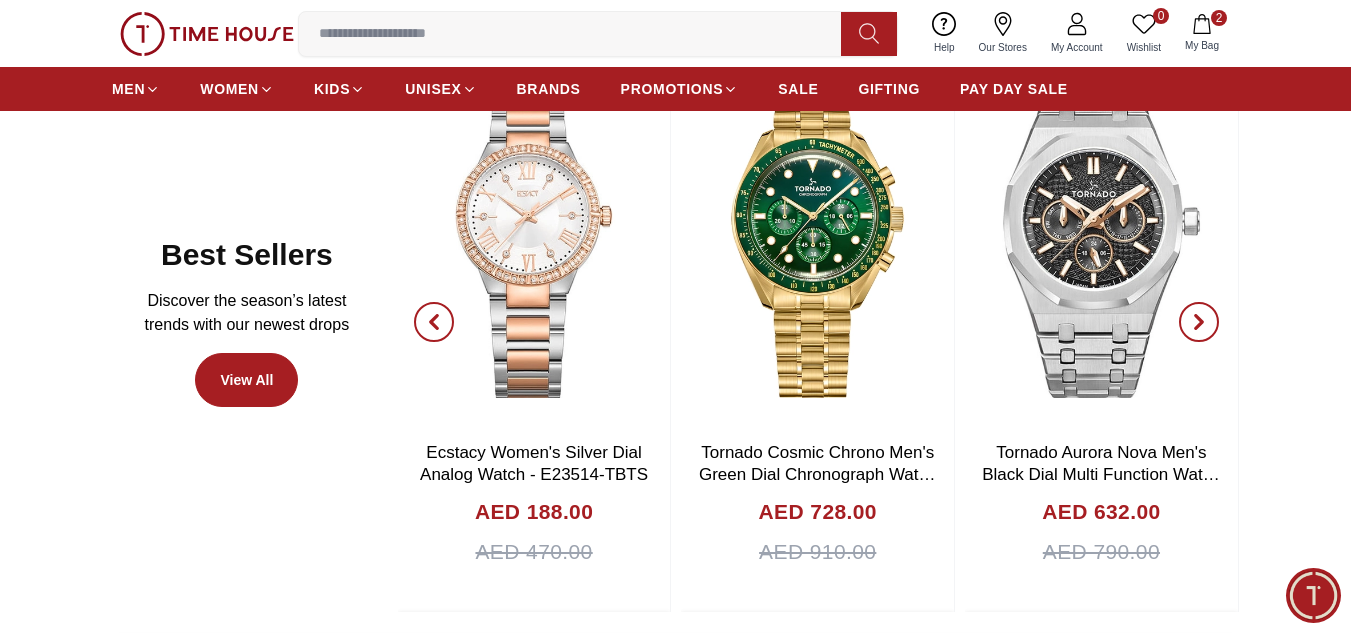 scroll, scrollTop: 1067, scrollLeft: 0, axis: vertical 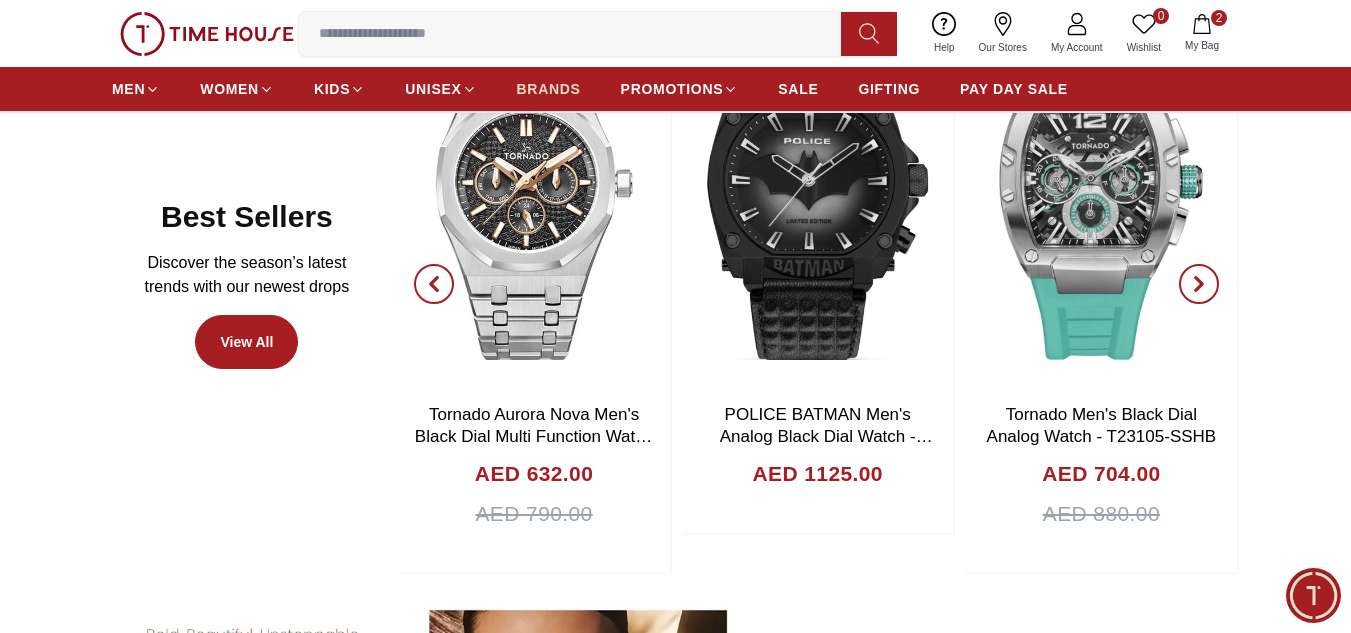 click on "BRANDS" at bounding box center (549, 89) 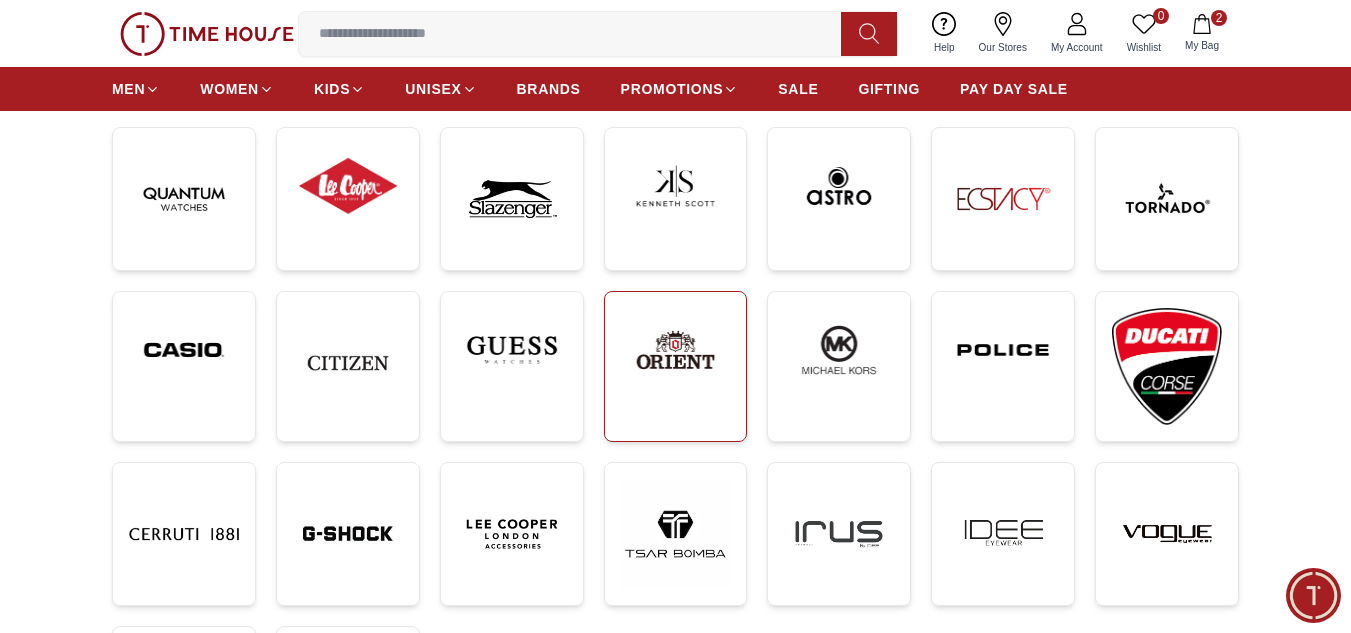 scroll, scrollTop: 267, scrollLeft: 0, axis: vertical 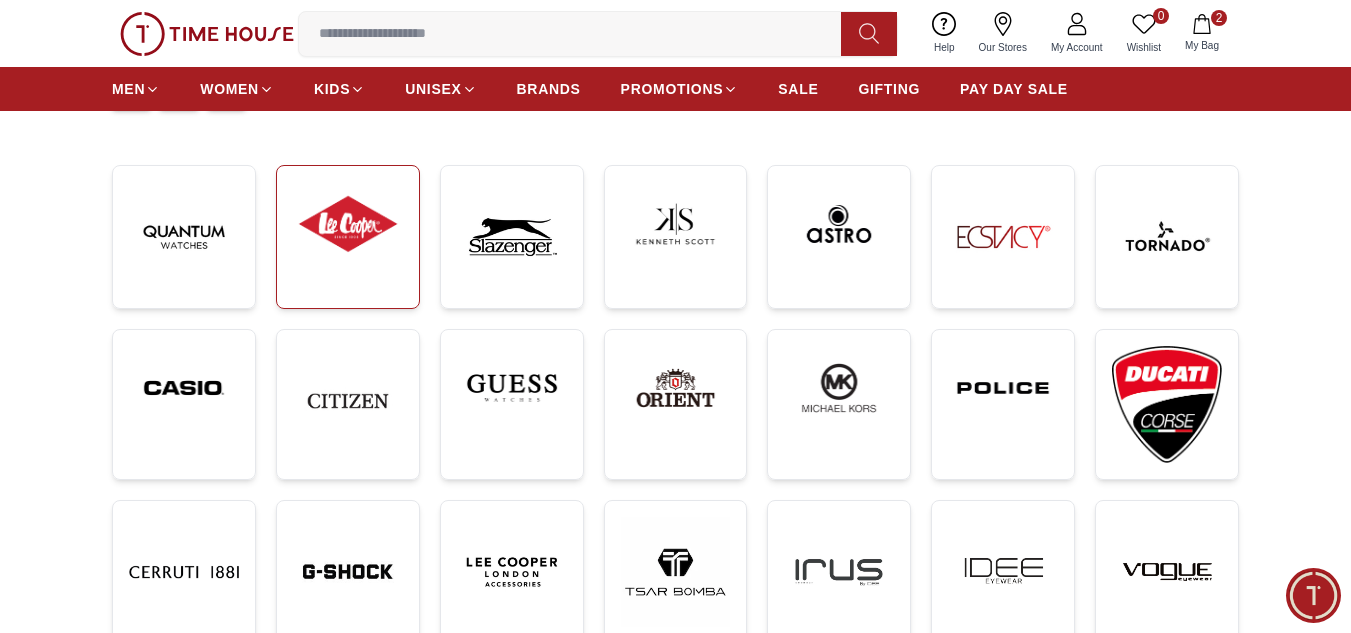click at bounding box center [348, 237] 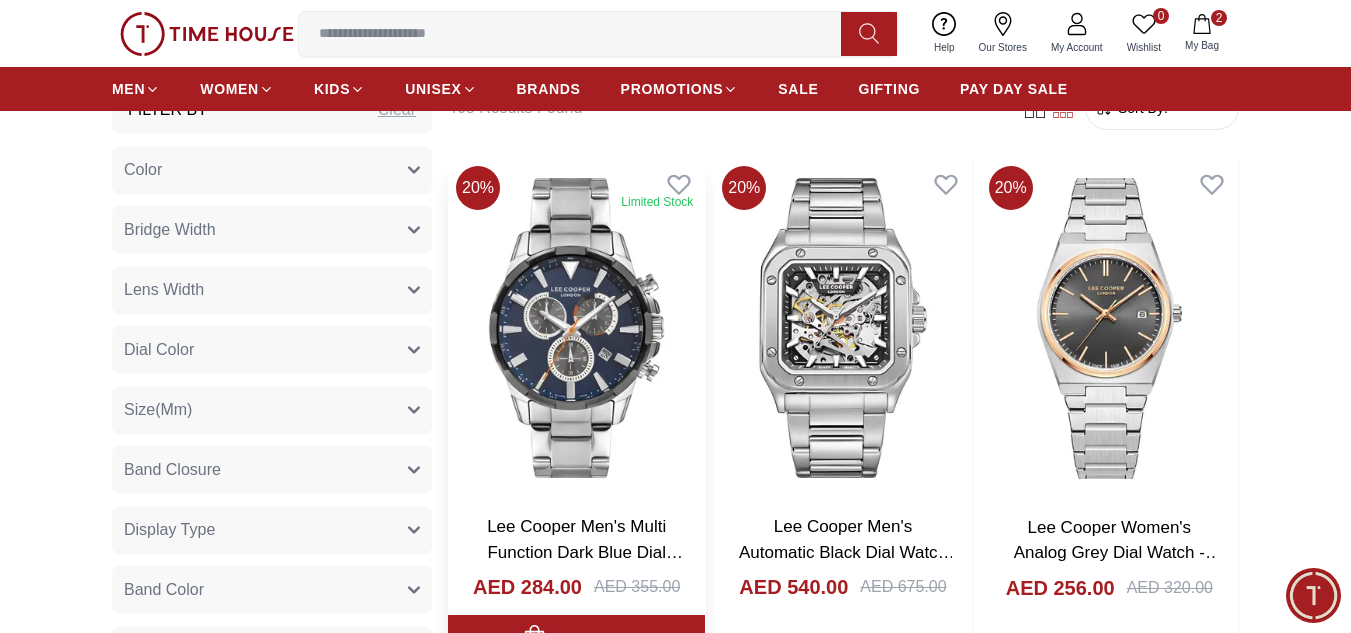 scroll, scrollTop: 800, scrollLeft: 0, axis: vertical 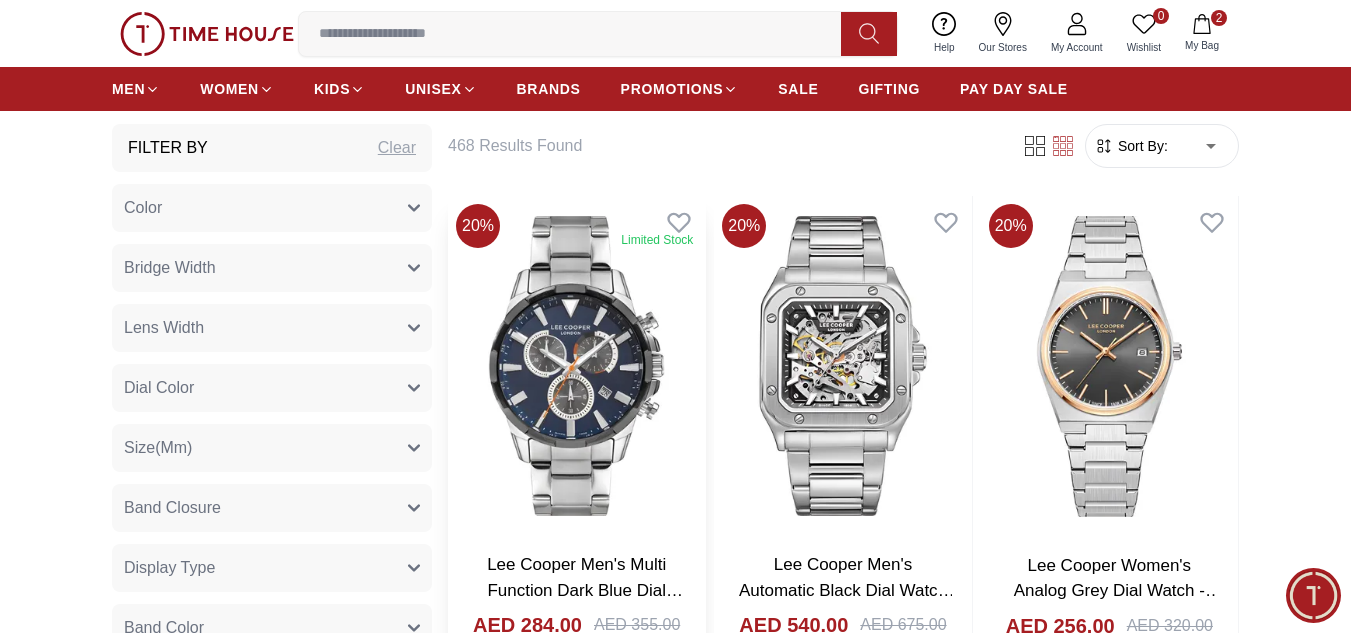 click at bounding box center [576, 366] 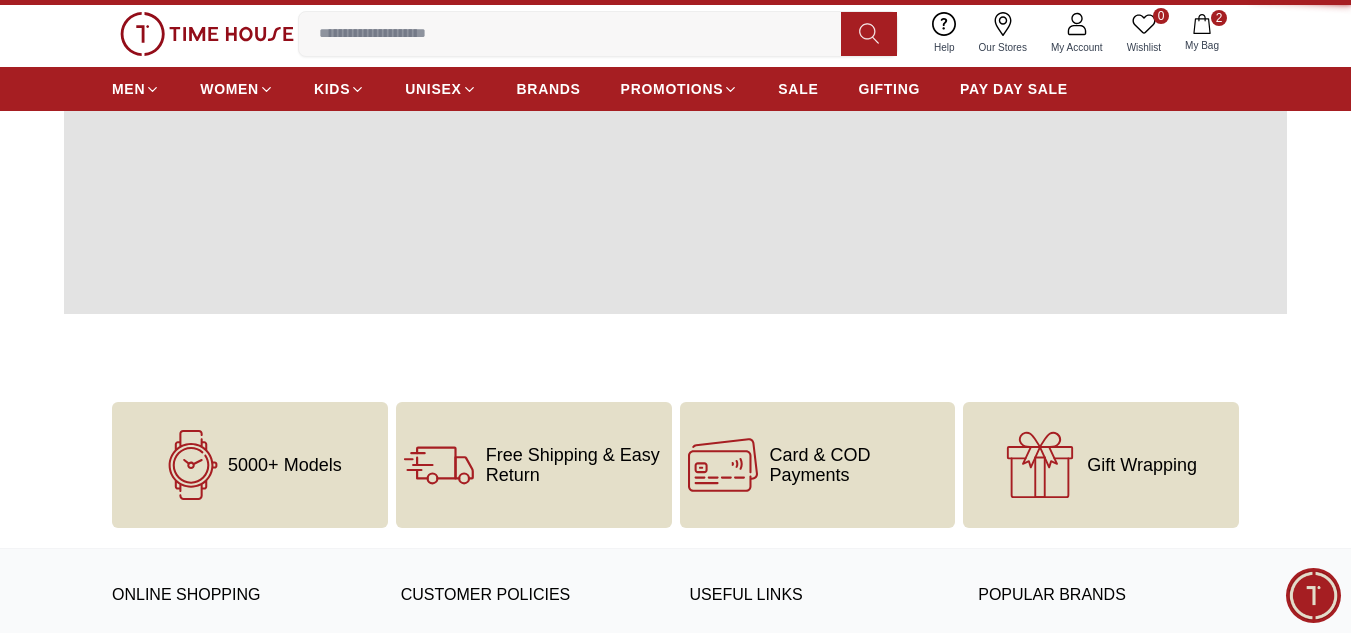 scroll, scrollTop: 0, scrollLeft: 0, axis: both 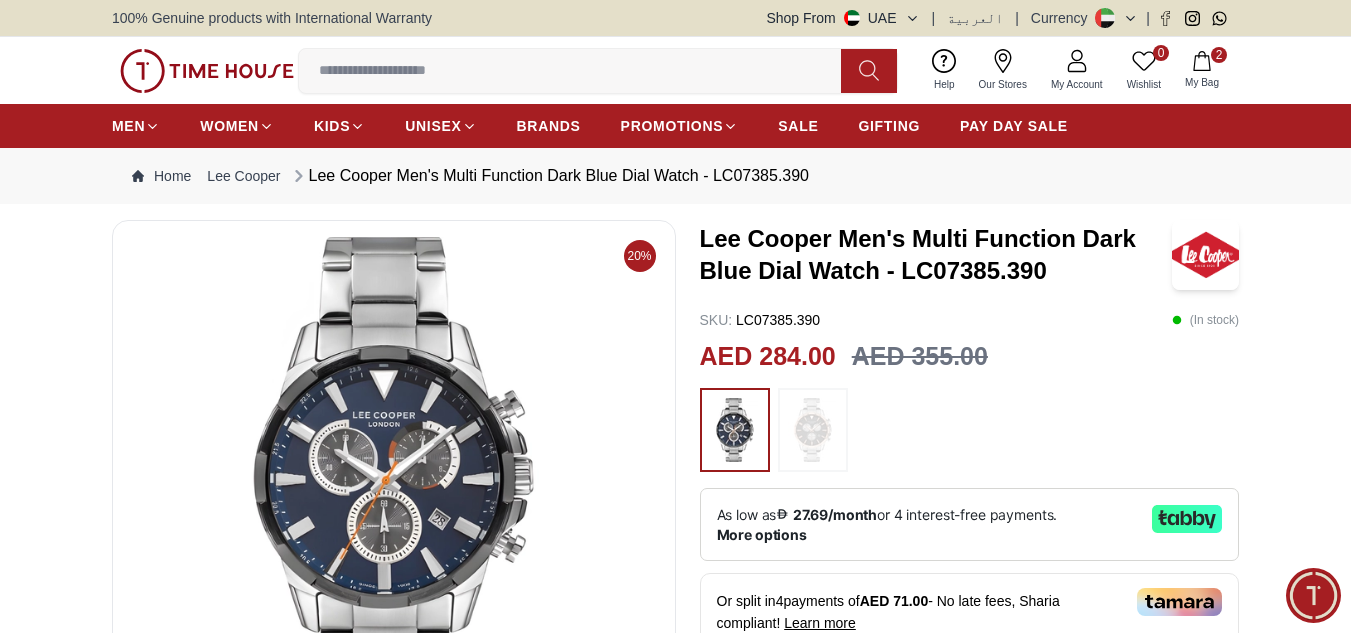 click at bounding box center (394, 477) 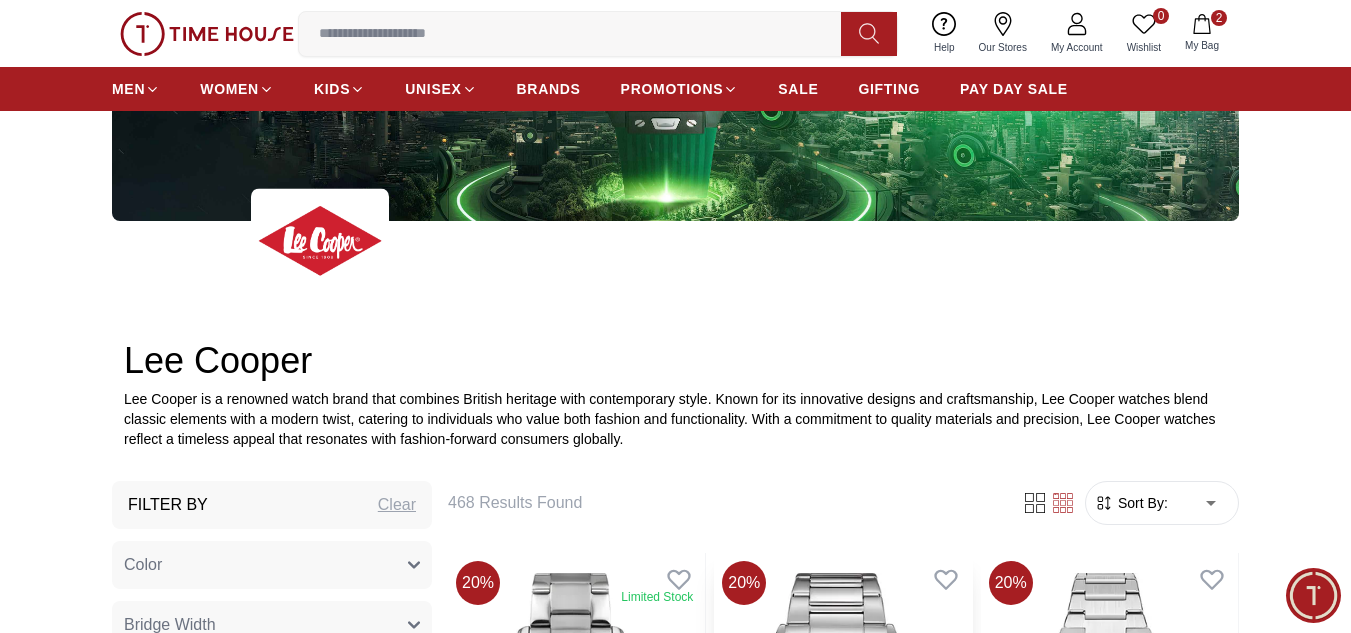 scroll, scrollTop: 267, scrollLeft: 0, axis: vertical 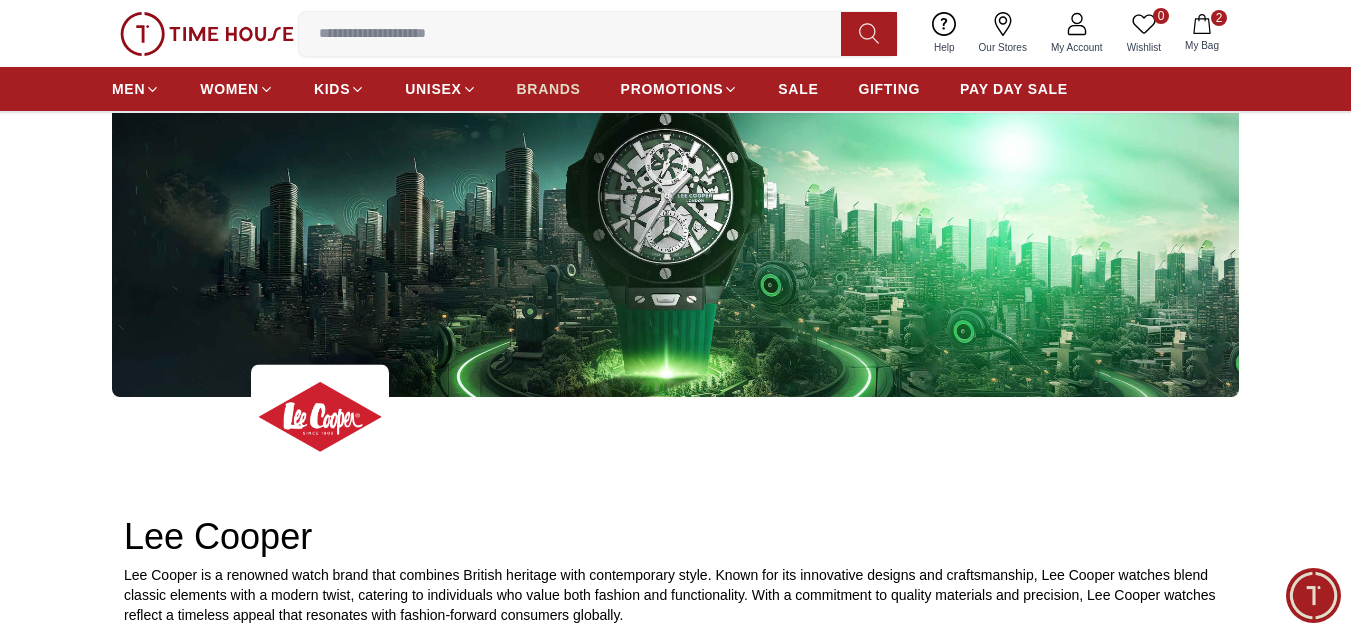 click on "BRANDS" at bounding box center [549, 89] 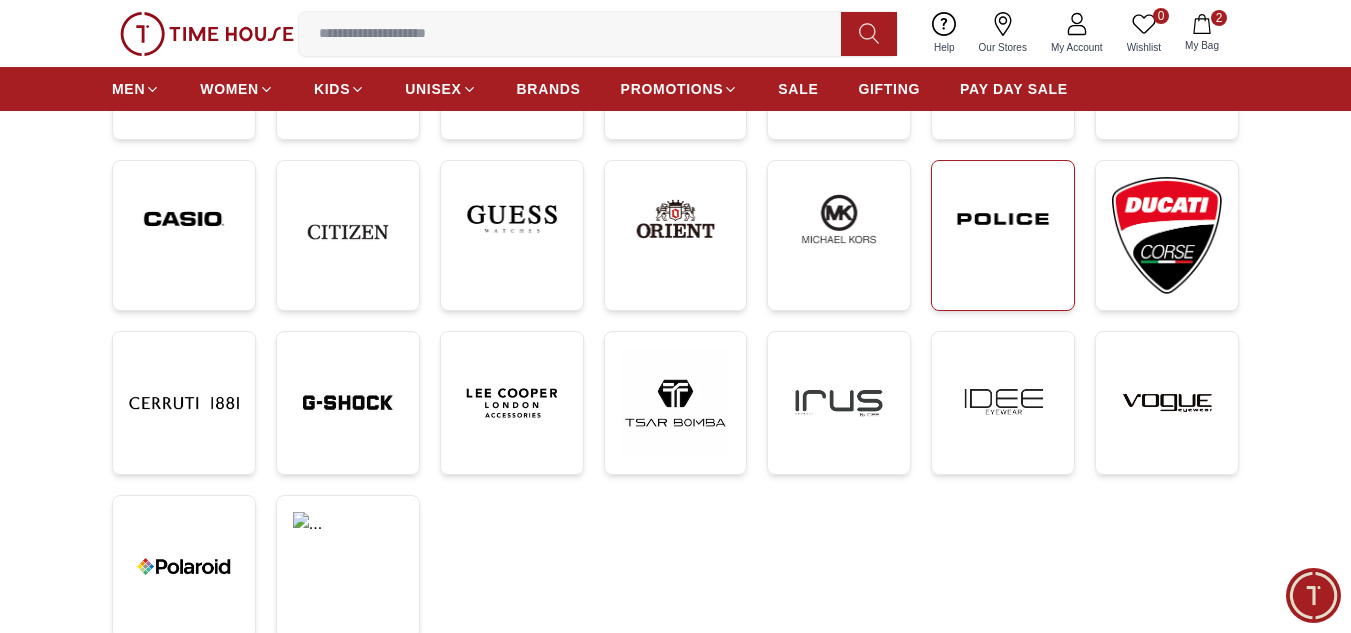 scroll, scrollTop: 267, scrollLeft: 0, axis: vertical 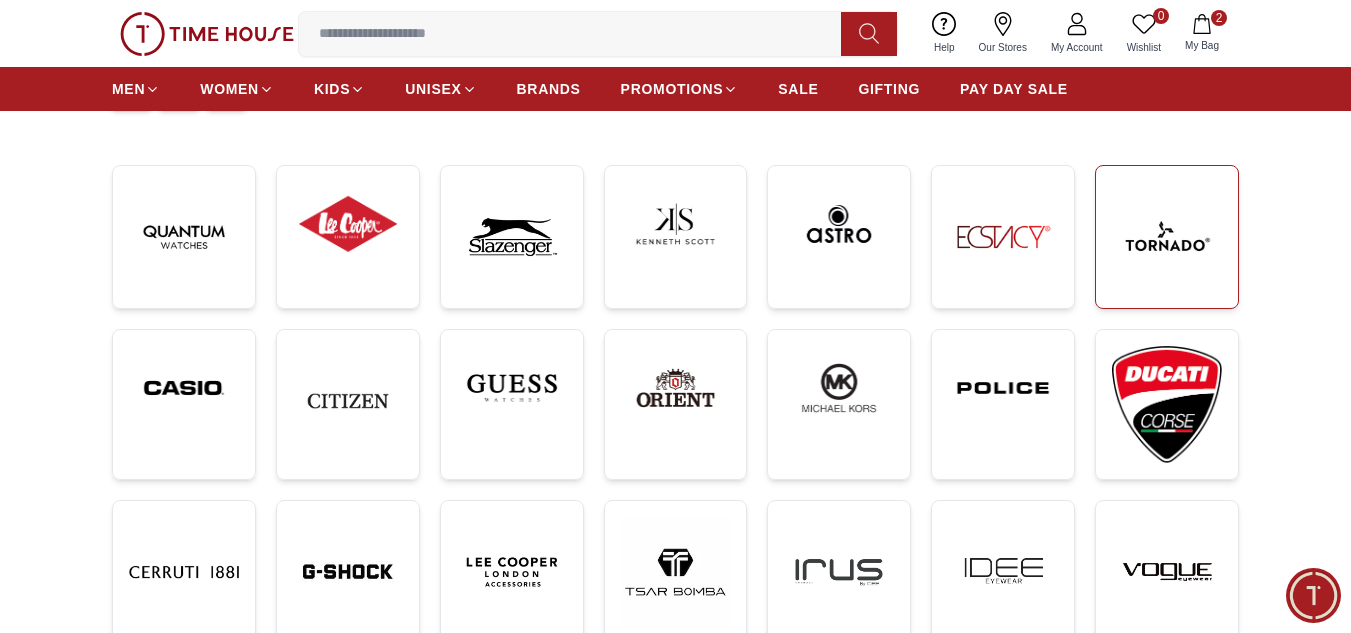 click at bounding box center (1167, 237) 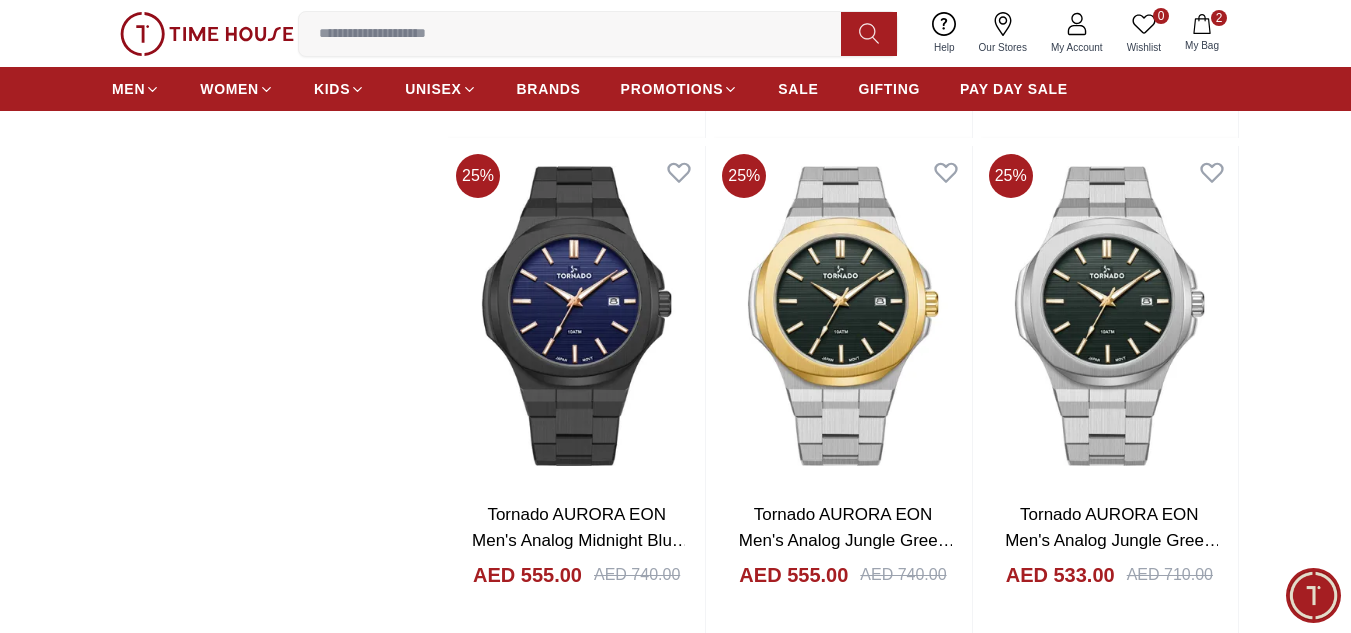 scroll, scrollTop: 2933, scrollLeft: 0, axis: vertical 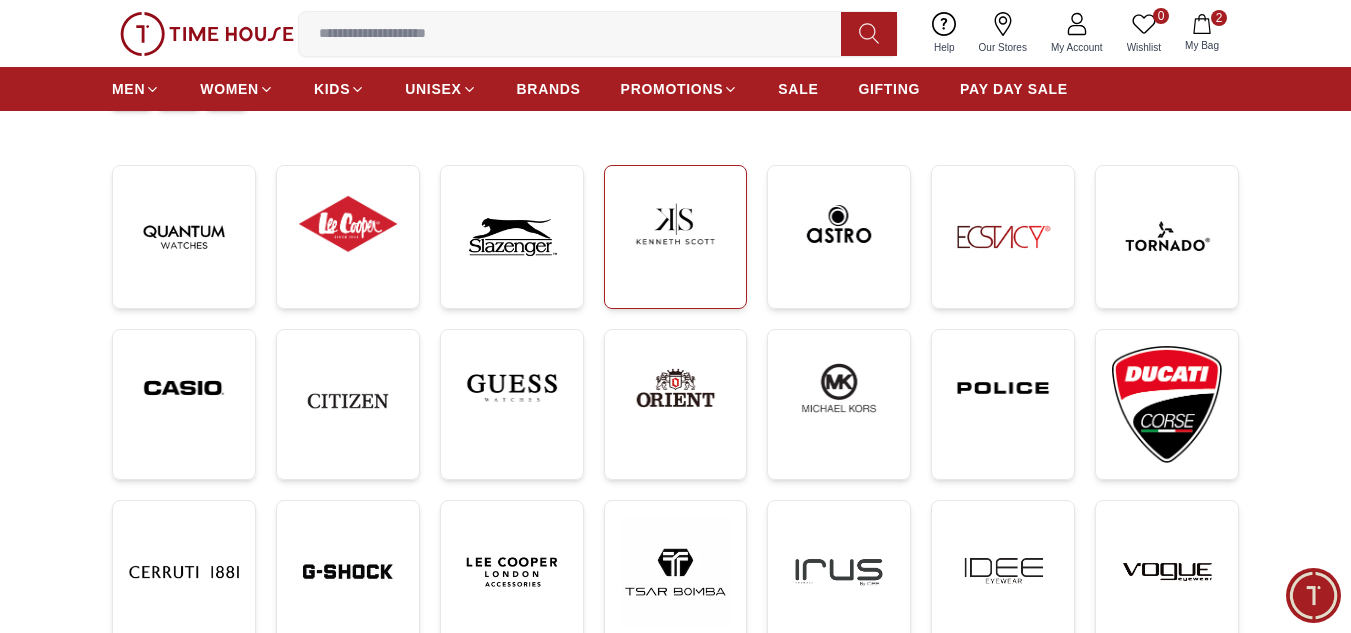 click at bounding box center (676, 224) 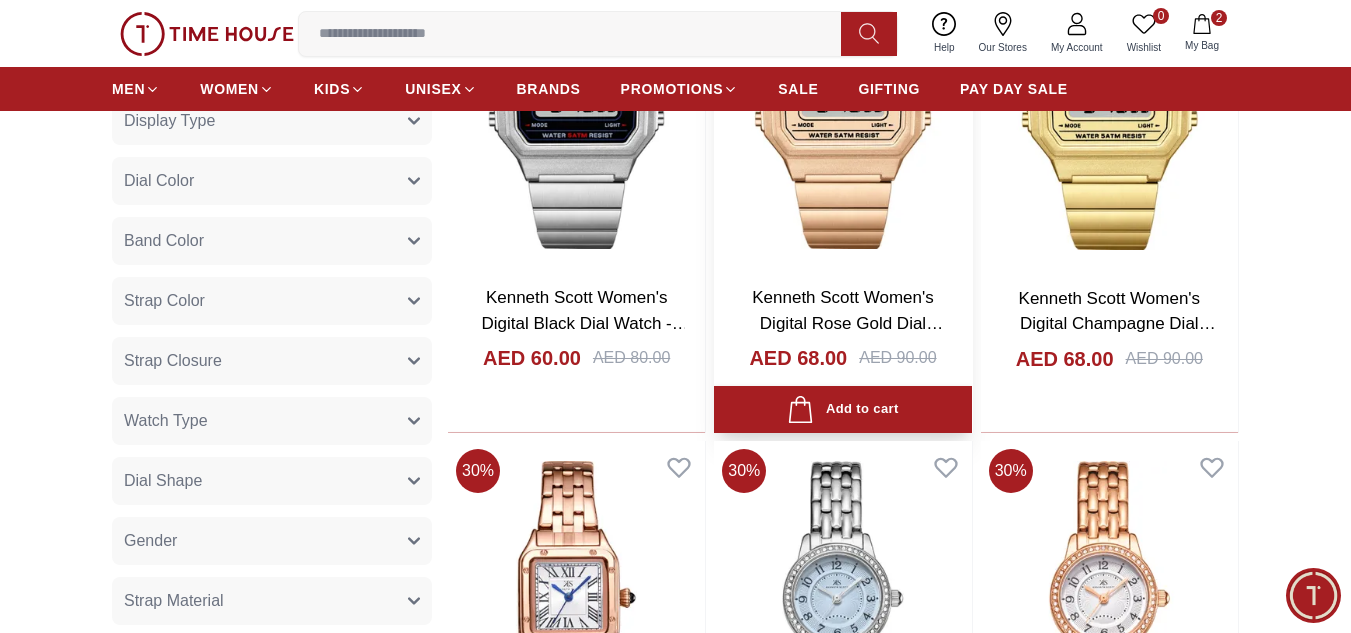 scroll, scrollTop: 800, scrollLeft: 0, axis: vertical 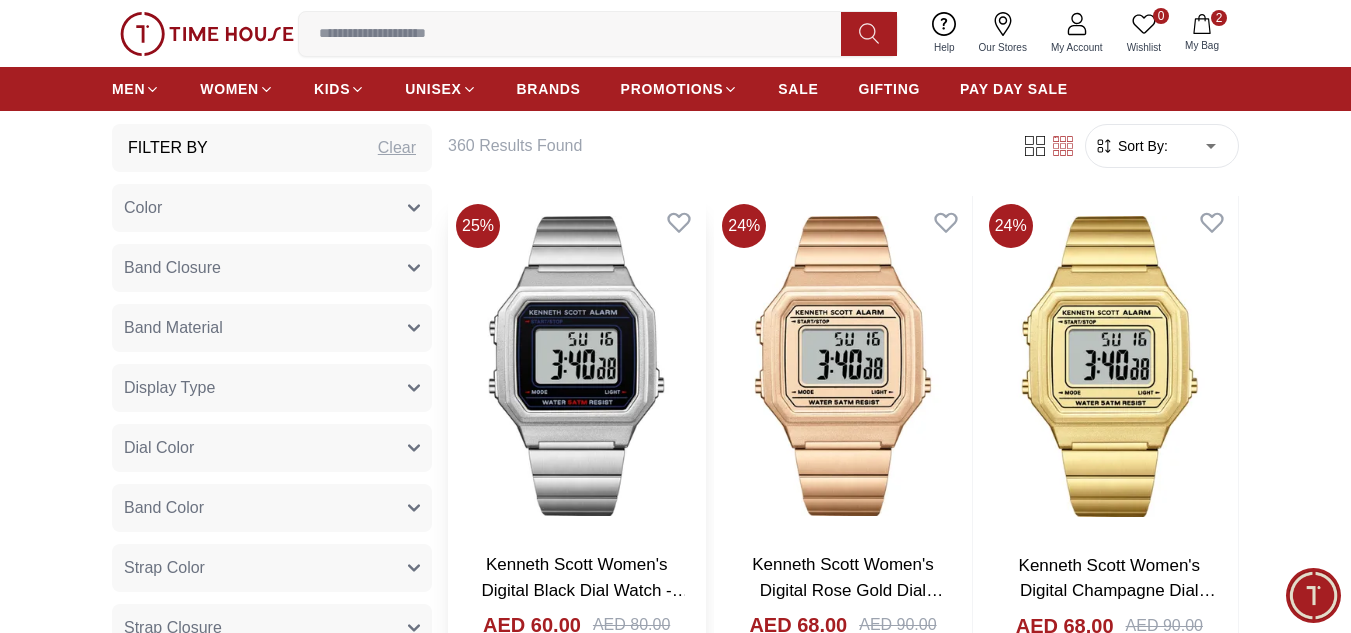 click at bounding box center (576, 366) 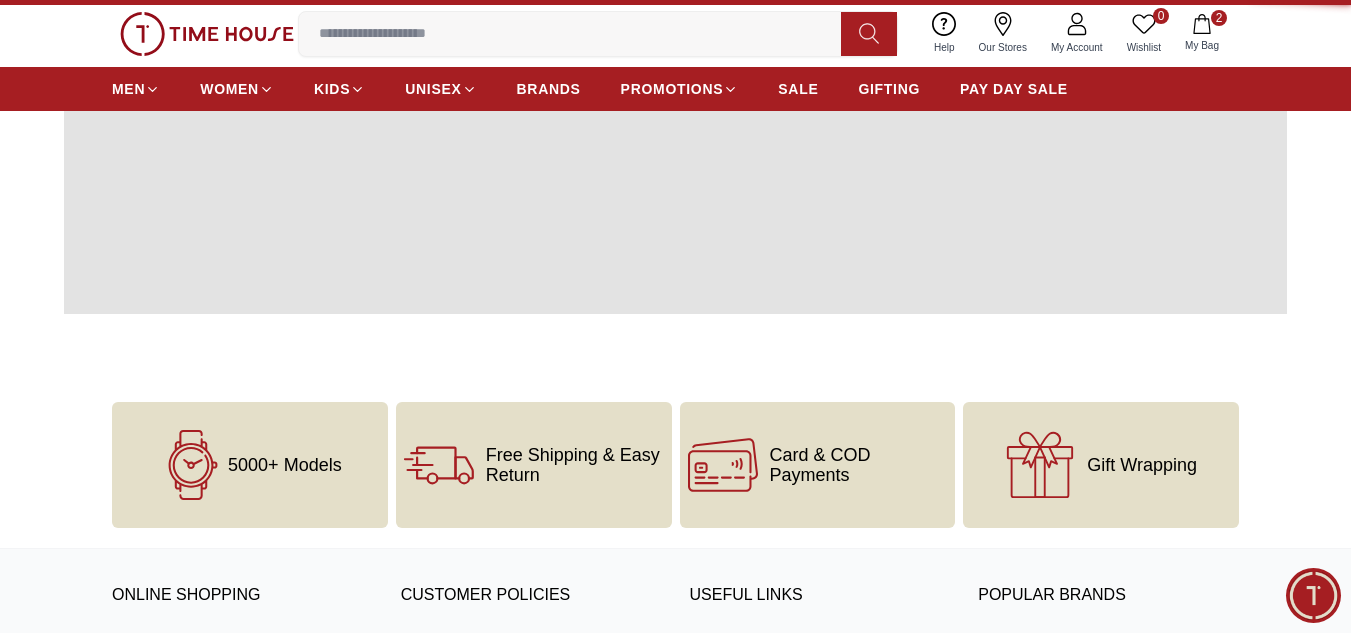 scroll, scrollTop: 0, scrollLeft: 0, axis: both 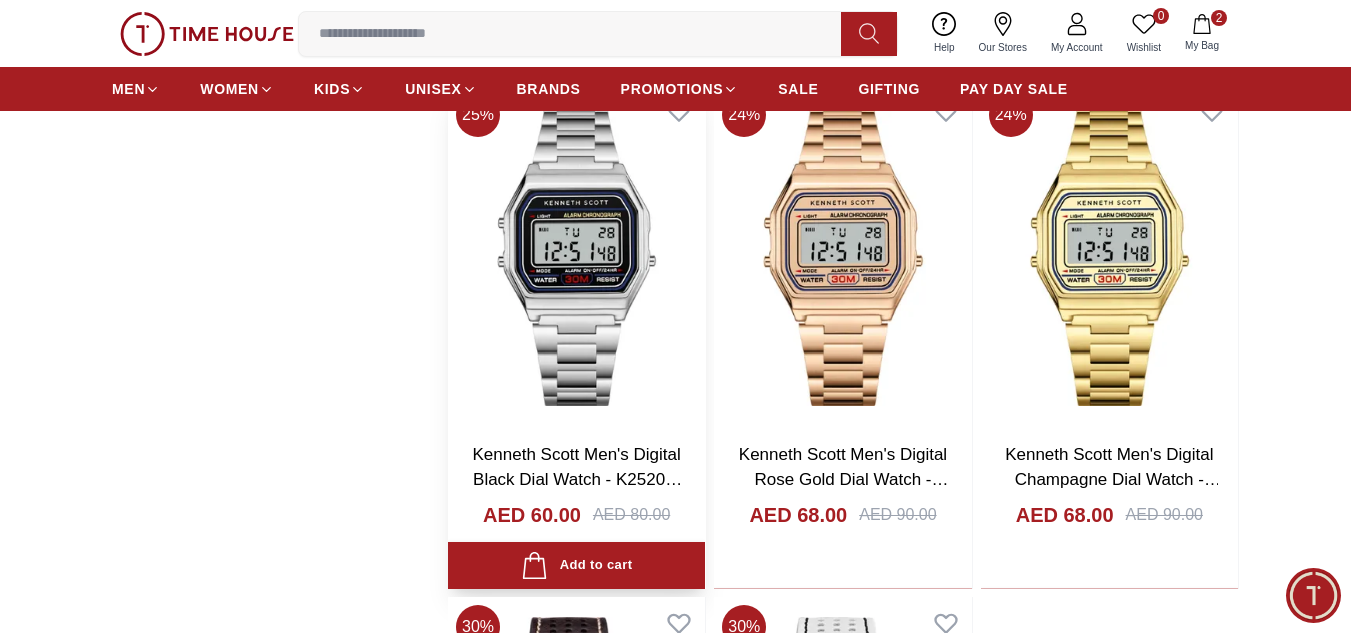 click at bounding box center (576, 255) 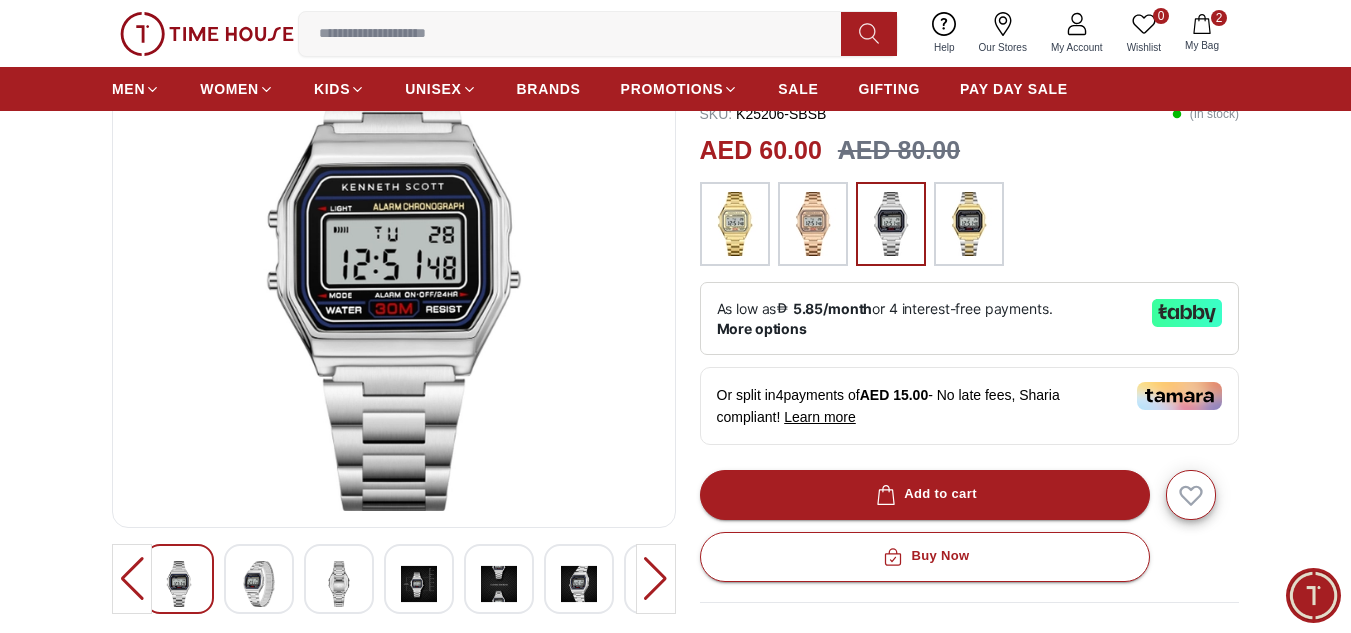 scroll, scrollTop: 267, scrollLeft: 0, axis: vertical 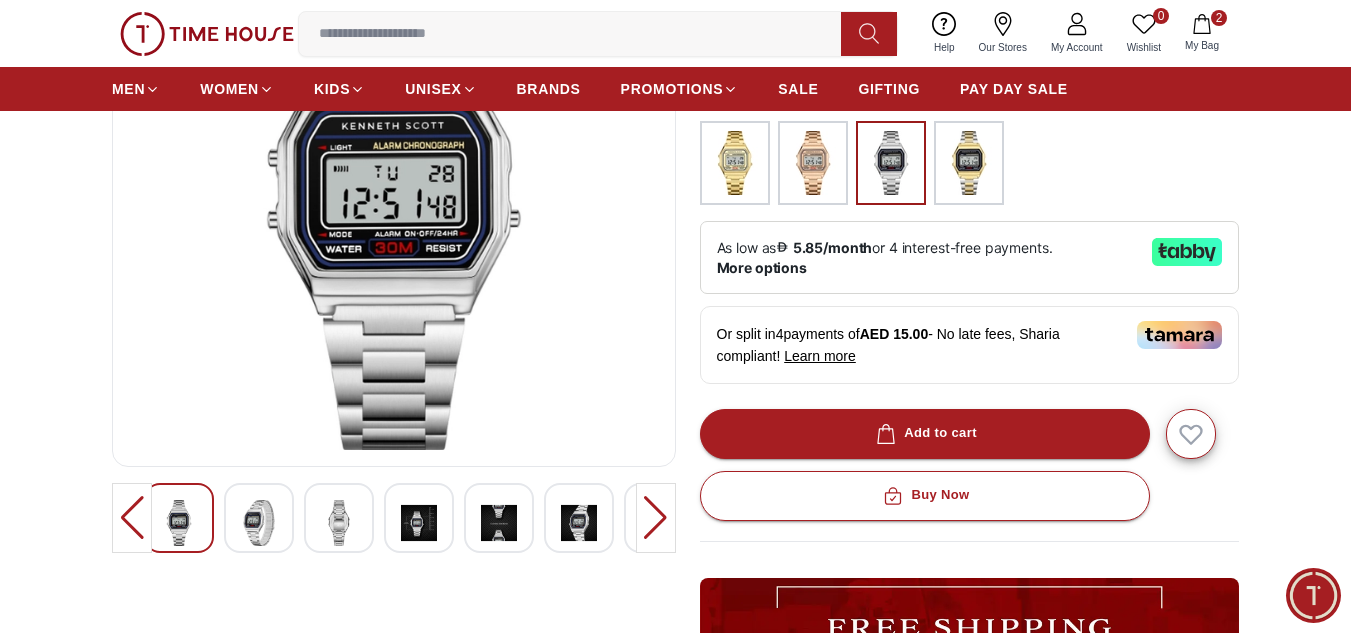 click at bounding box center (419, 523) 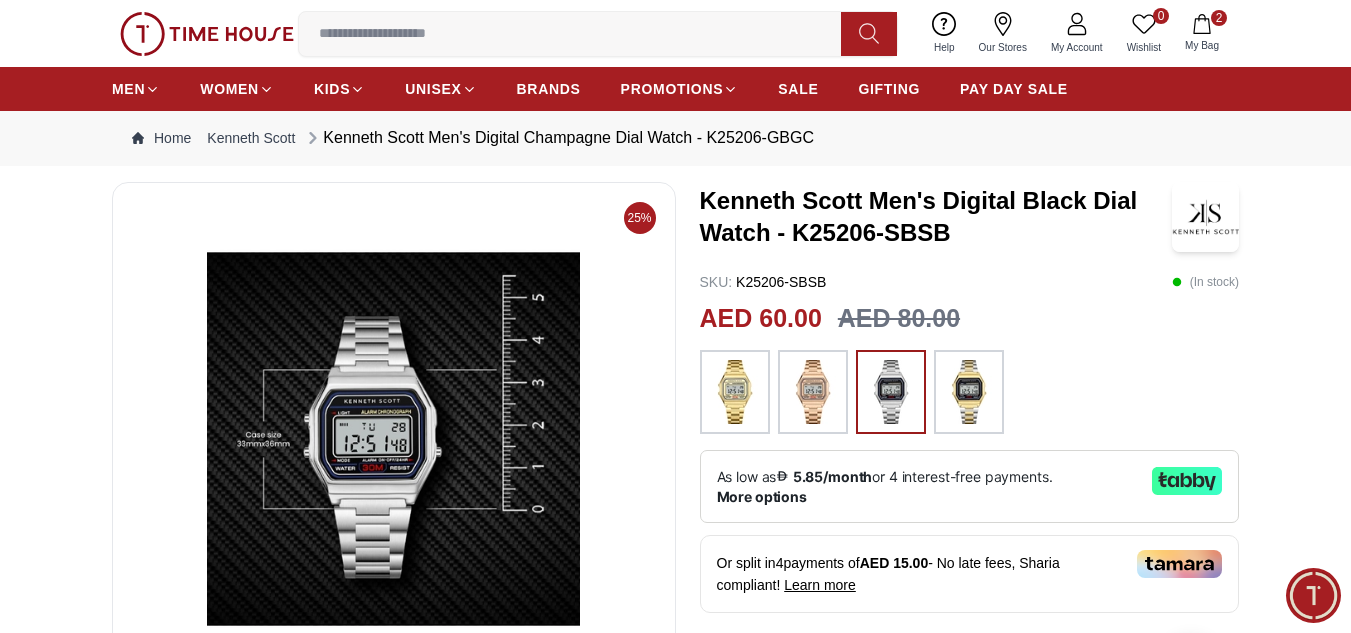 scroll, scrollTop: 0, scrollLeft: 0, axis: both 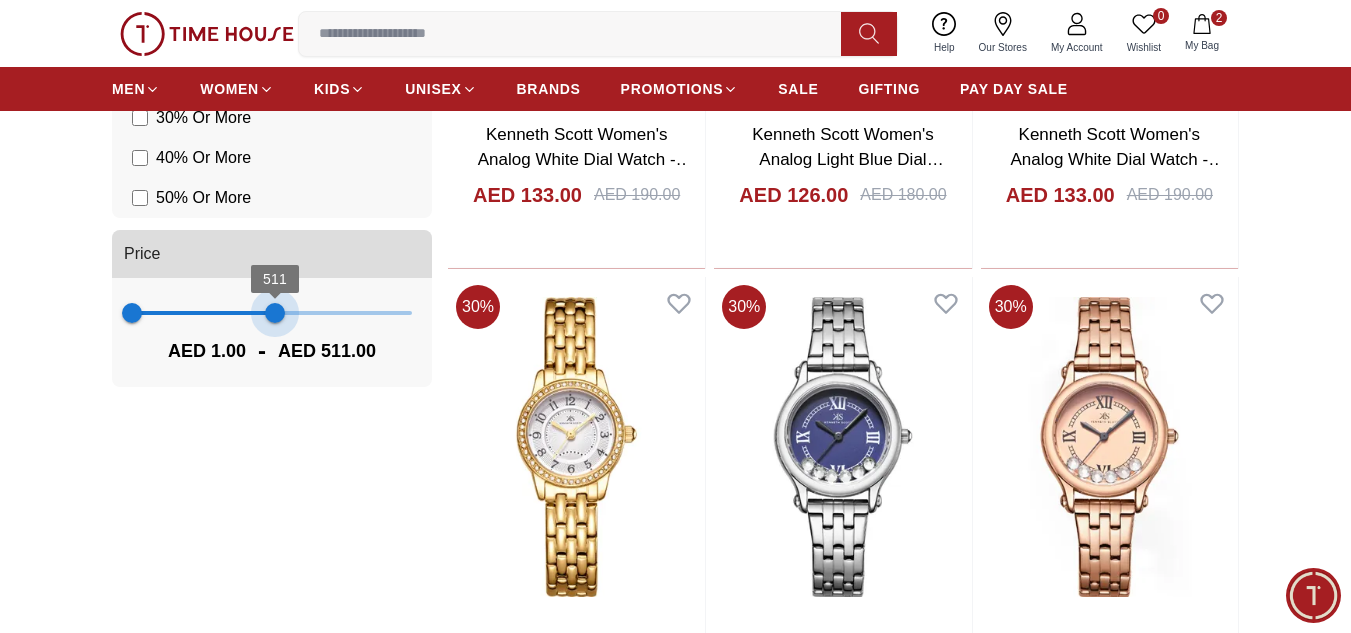 type on "***" 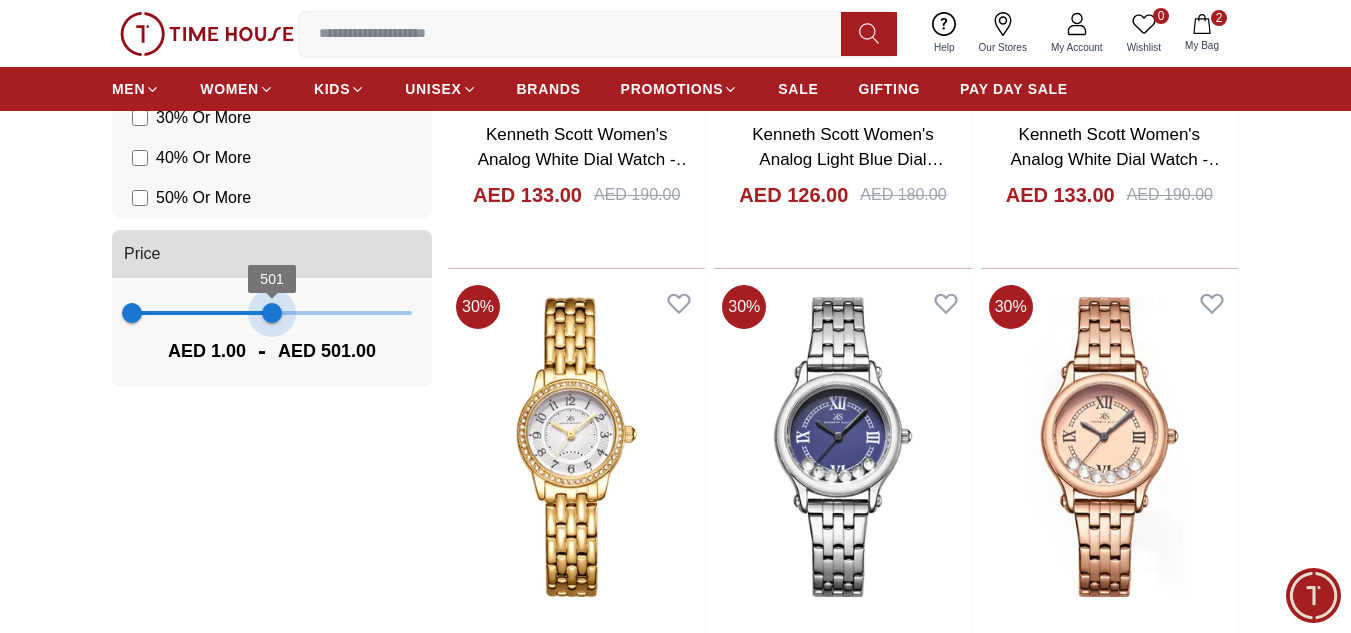 drag, startPoint x: 401, startPoint y: 315, endPoint x: 272, endPoint y: 322, distance: 129.18979 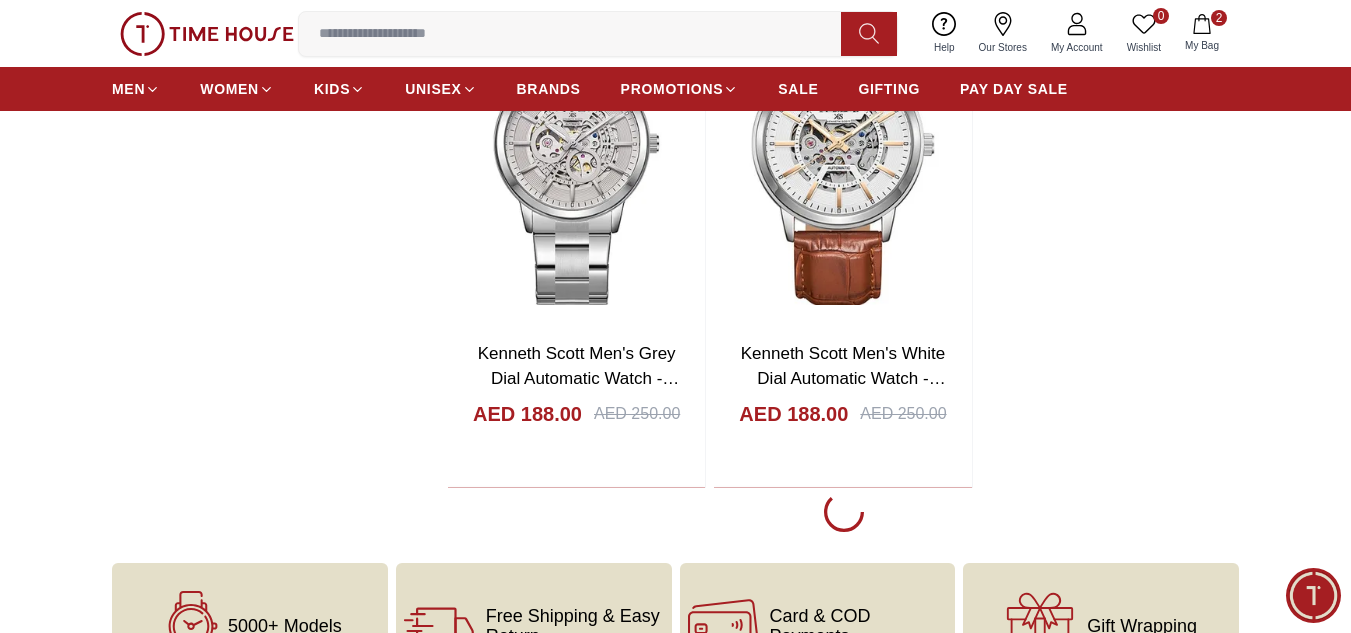 scroll, scrollTop: 4142, scrollLeft: 0, axis: vertical 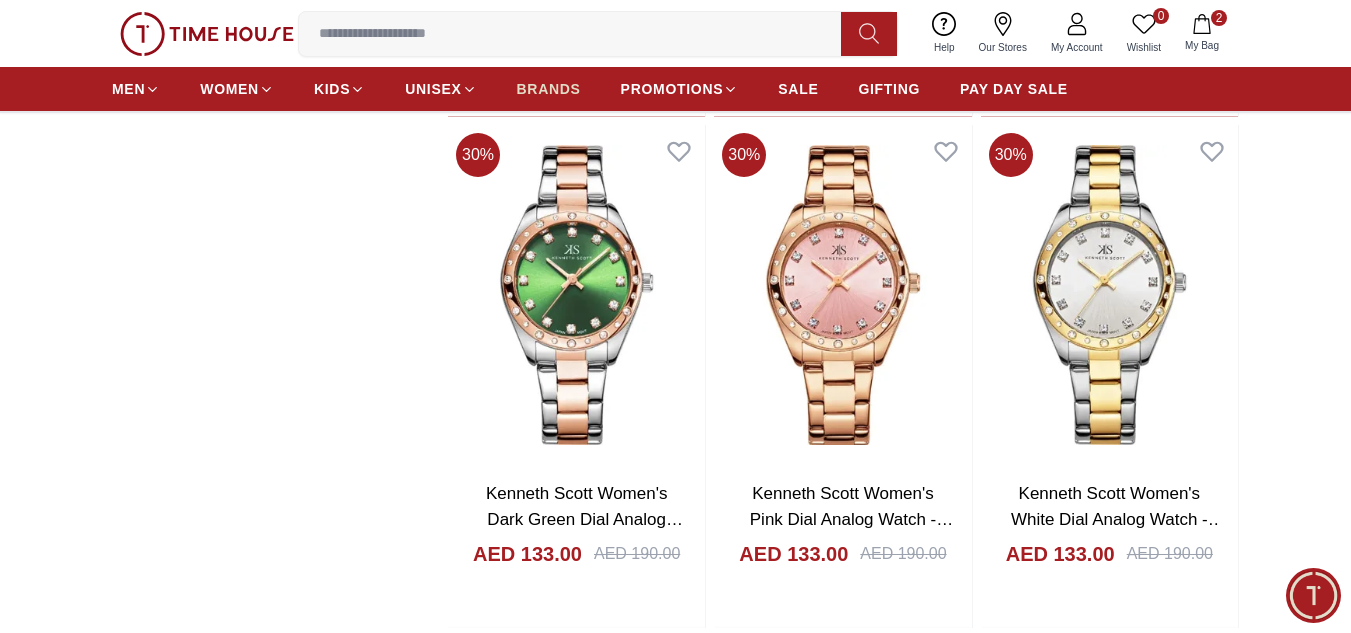 click on "BRANDS" at bounding box center (549, 89) 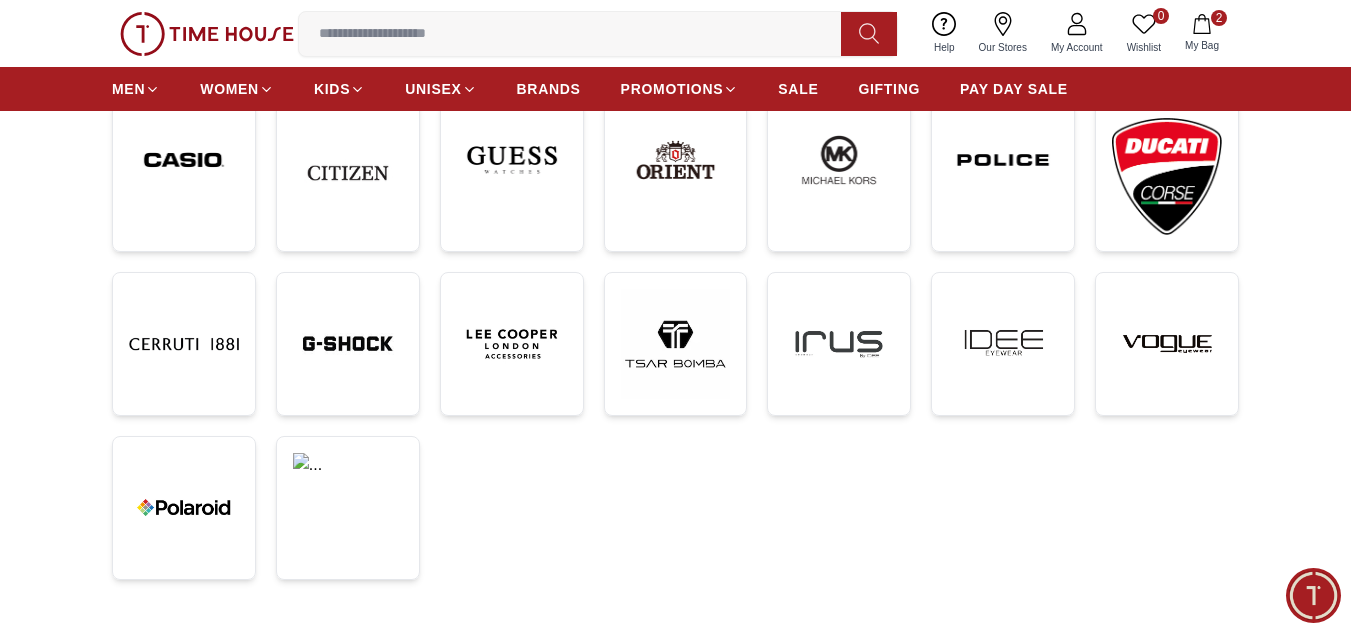 scroll, scrollTop: 533, scrollLeft: 0, axis: vertical 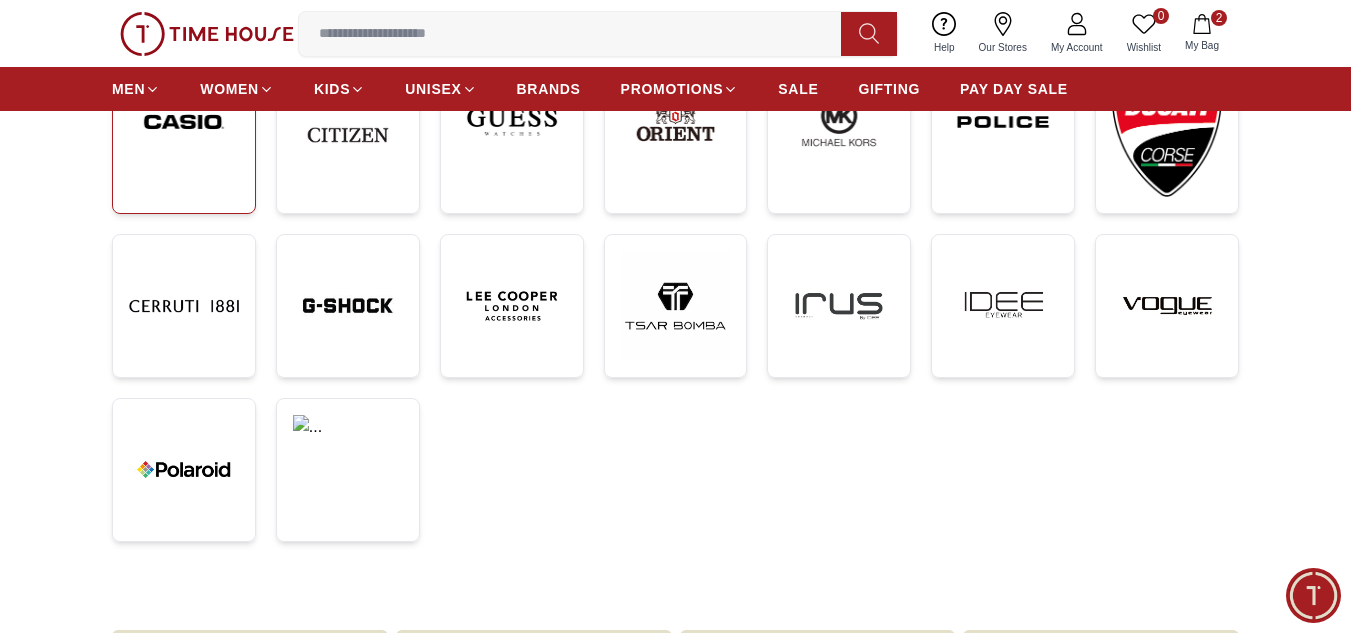 click at bounding box center (184, 138) 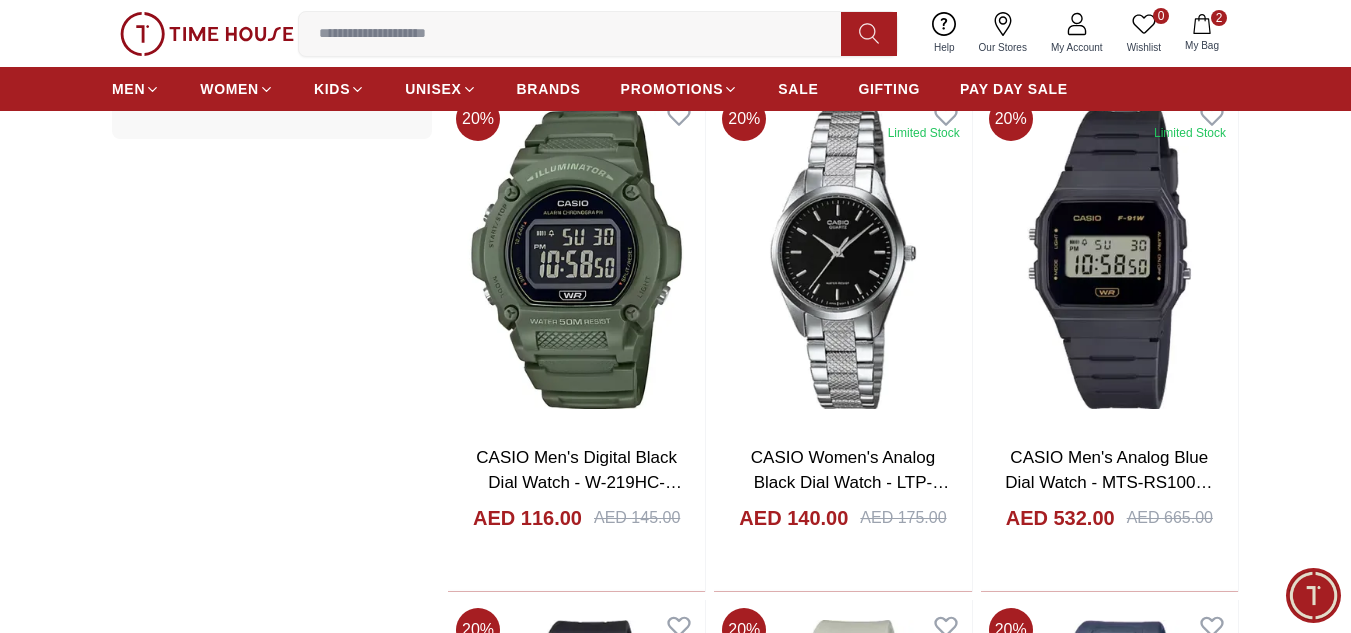 scroll, scrollTop: 3972, scrollLeft: 0, axis: vertical 